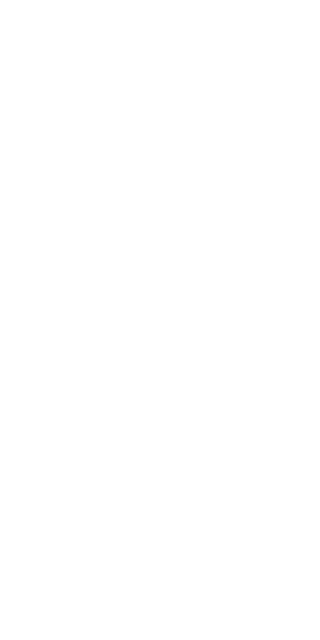 scroll, scrollTop: 0, scrollLeft: 0, axis: both 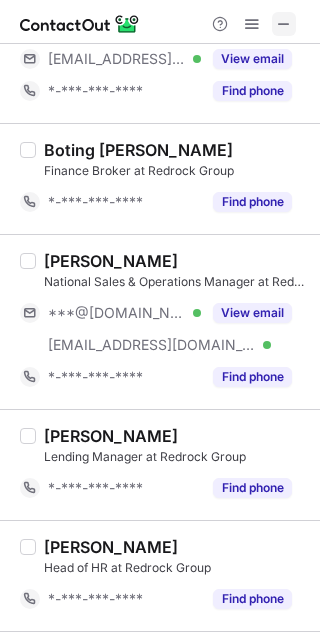 click at bounding box center [284, 24] 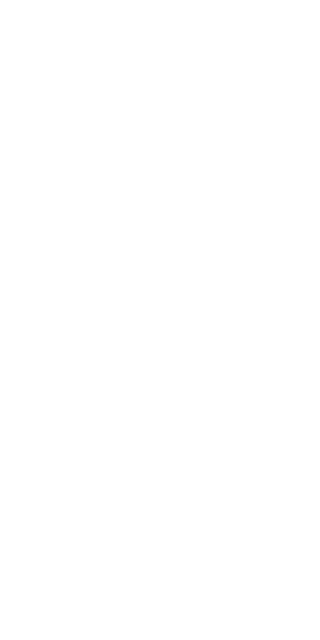 scroll, scrollTop: 0, scrollLeft: 0, axis: both 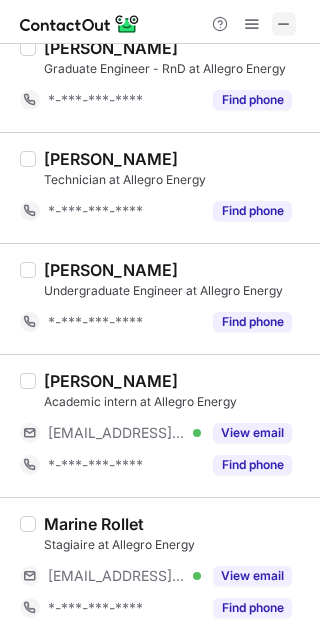 click at bounding box center [284, 24] 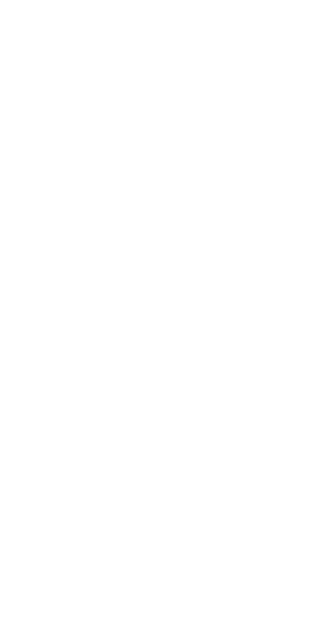 scroll, scrollTop: 0, scrollLeft: 0, axis: both 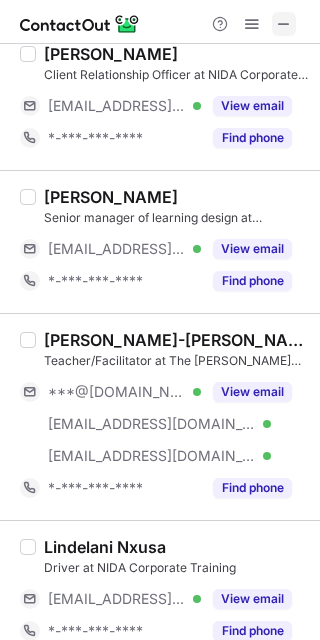 click at bounding box center (284, 24) 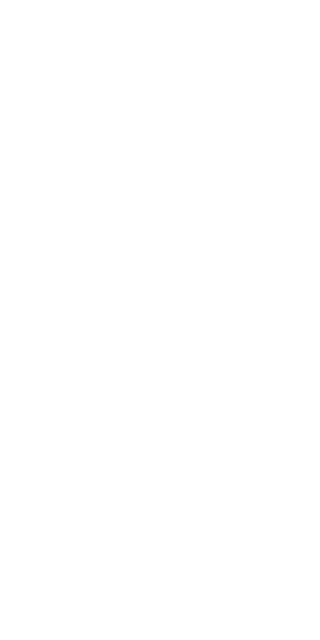 scroll, scrollTop: 0, scrollLeft: 0, axis: both 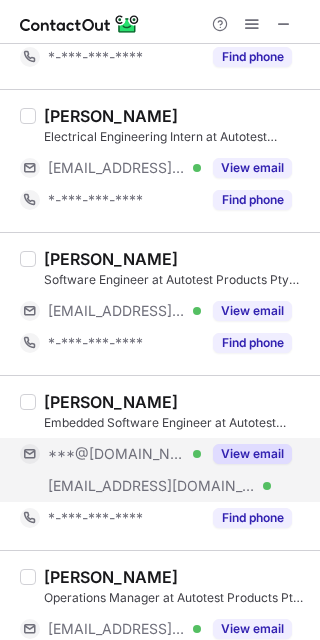 click on "View email" at bounding box center [252, 454] 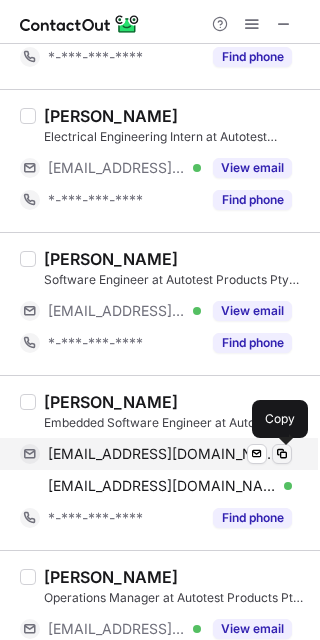 click at bounding box center (282, 454) 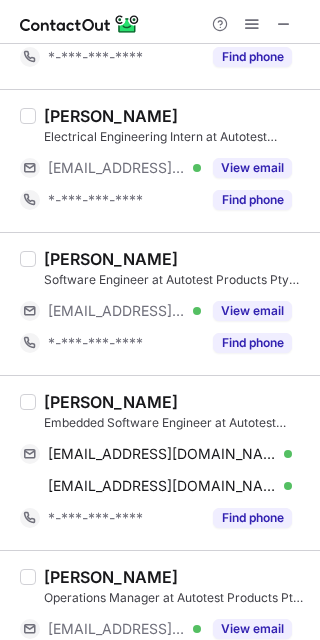 click on "ATHIRA STEPHEN" at bounding box center [111, 402] 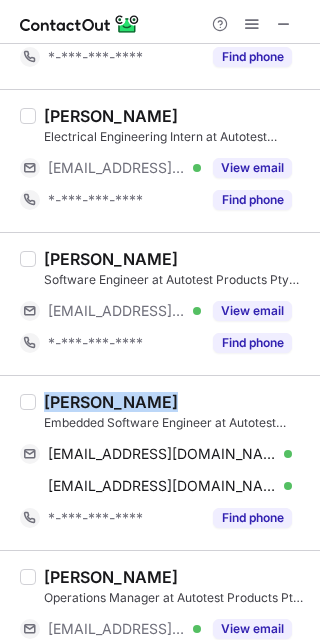 click on "ATHIRA STEPHEN" at bounding box center [111, 402] 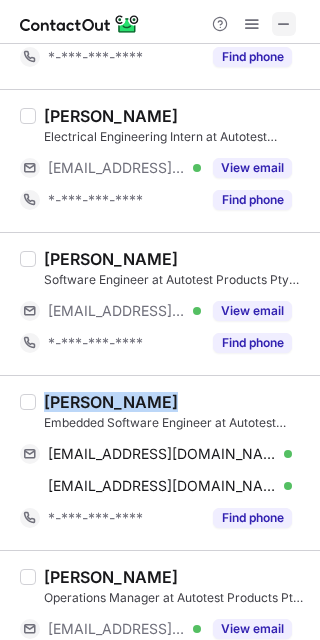 click at bounding box center [284, 24] 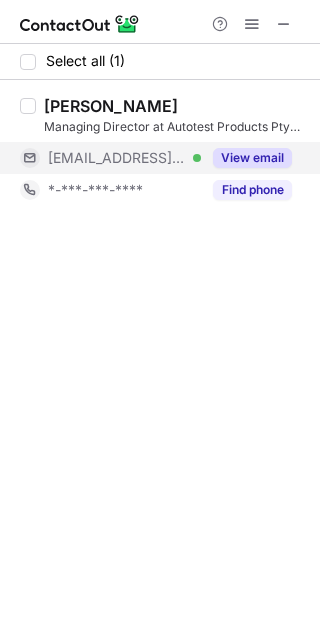 scroll, scrollTop: 0, scrollLeft: 0, axis: both 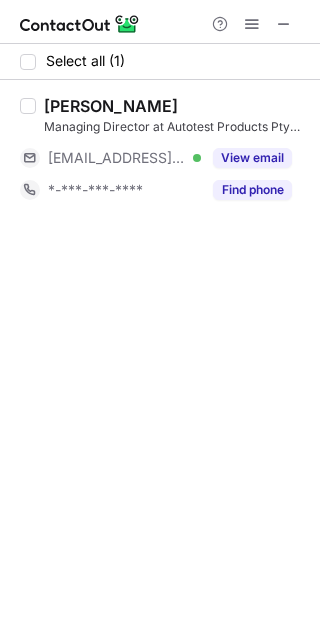 click on "David Jenkins" at bounding box center [111, 106] 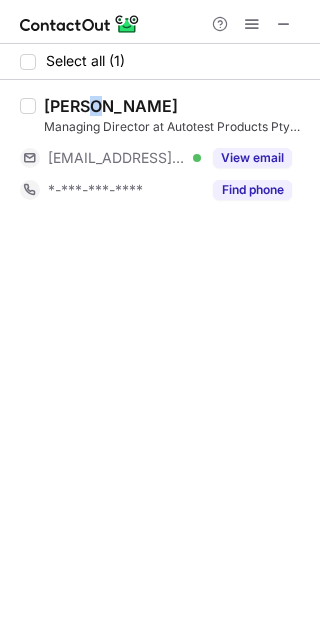click on "David Jenkins" at bounding box center (111, 106) 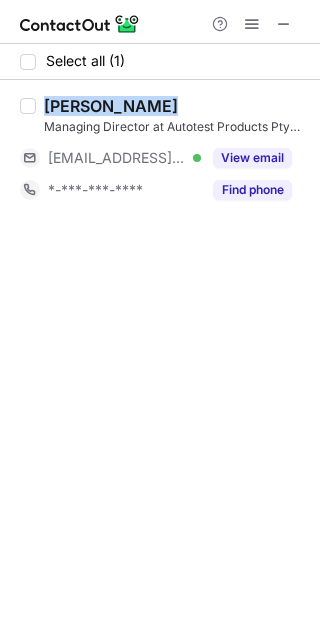 click on "David Jenkins" at bounding box center (111, 106) 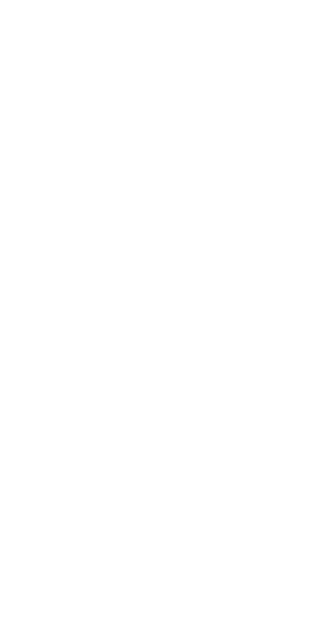 scroll, scrollTop: 0, scrollLeft: 0, axis: both 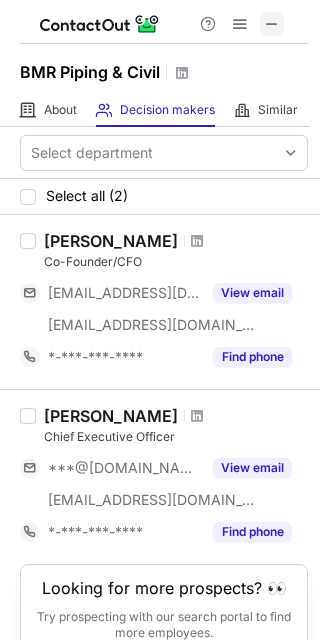 click at bounding box center (272, 24) 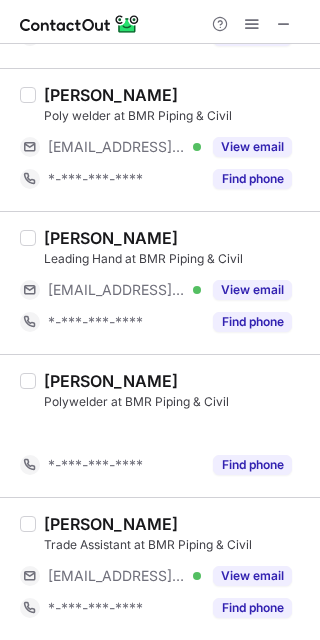 scroll, scrollTop: 1349, scrollLeft: 0, axis: vertical 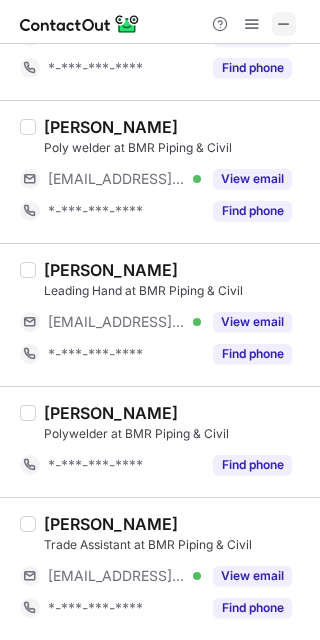 click at bounding box center (284, 24) 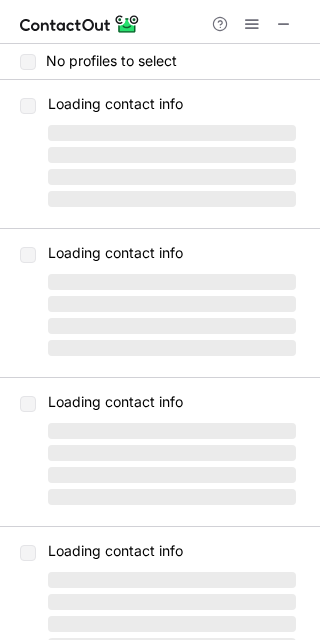 scroll, scrollTop: 0, scrollLeft: 0, axis: both 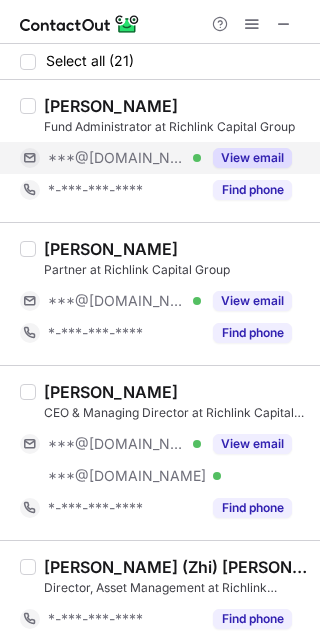 click on "View email" at bounding box center (252, 158) 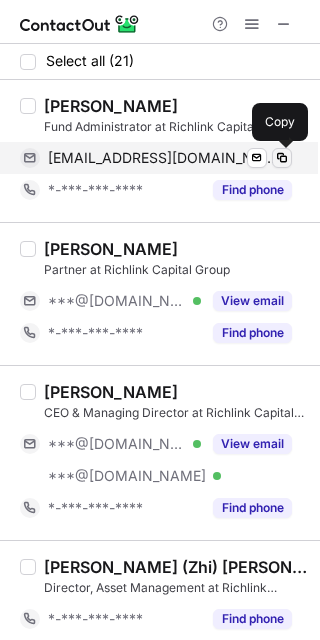 click at bounding box center (282, 158) 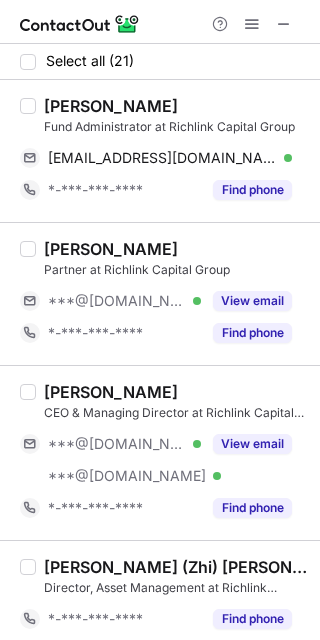 click on "Claire Z." at bounding box center [111, 106] 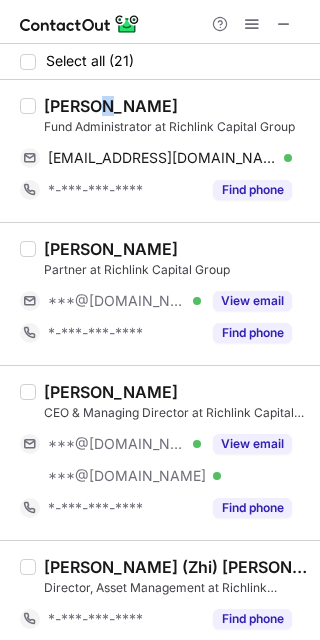 click on "Claire Z." at bounding box center [111, 106] 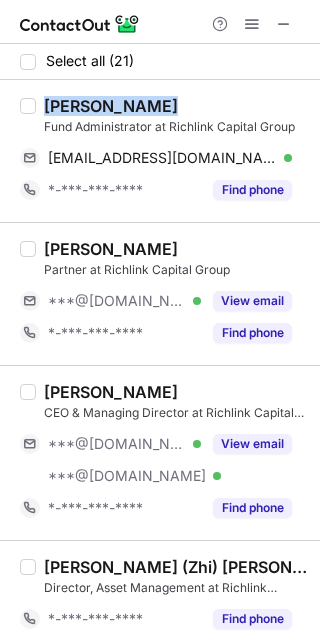 copy on "Claire Z." 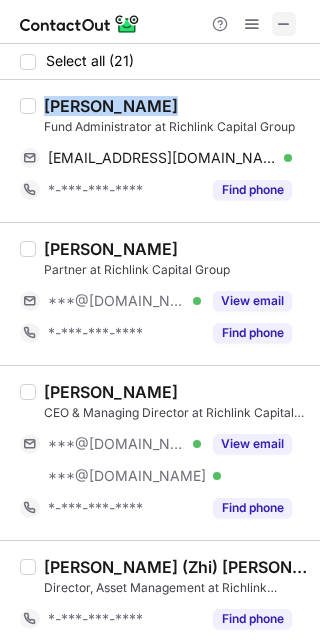 click at bounding box center [284, 24] 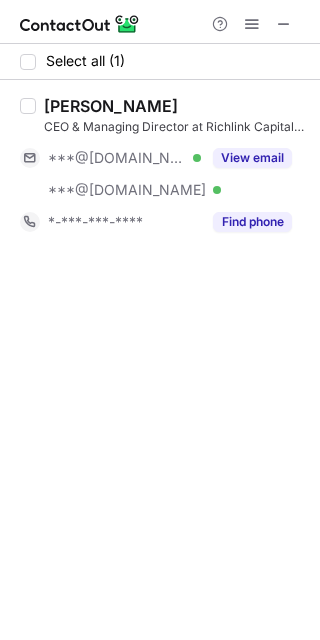 click on "George Su" at bounding box center (111, 106) 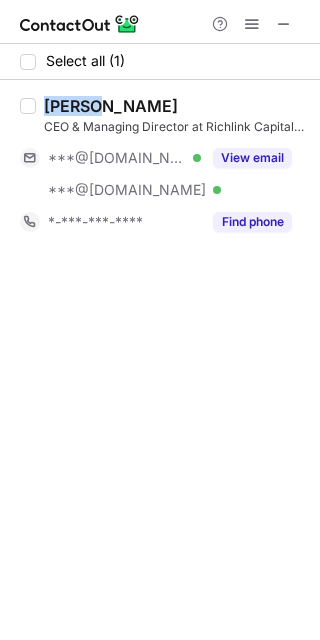 click on "George Su" at bounding box center (111, 106) 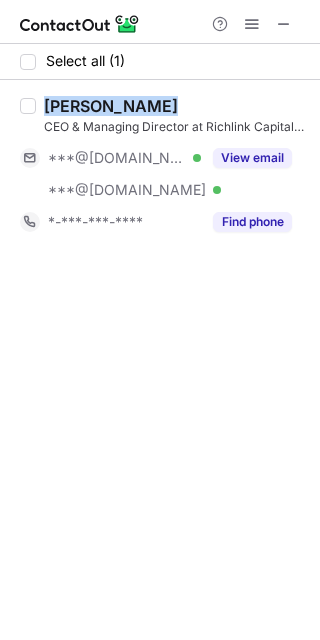 copy on "George Su" 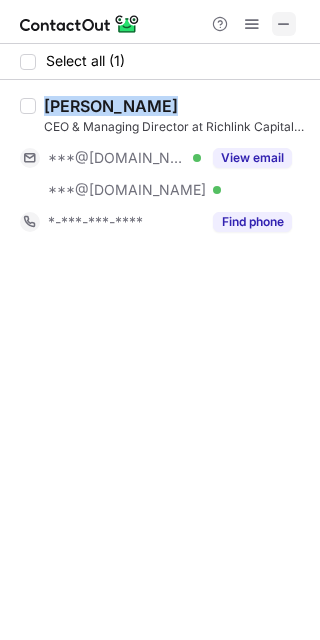 click at bounding box center (284, 24) 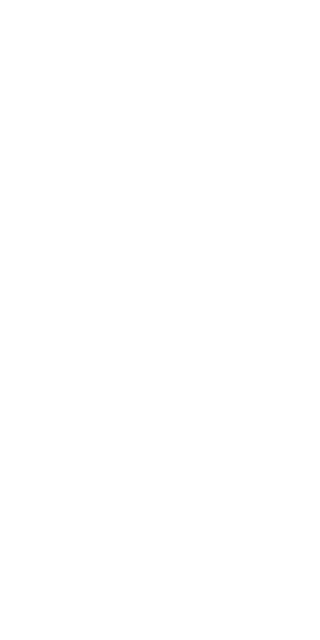 scroll, scrollTop: 0, scrollLeft: 0, axis: both 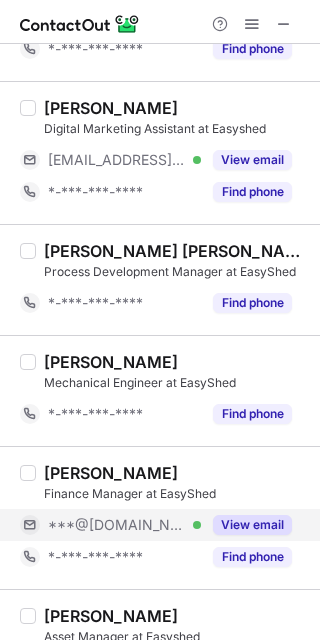 click on "View email" at bounding box center [252, 525] 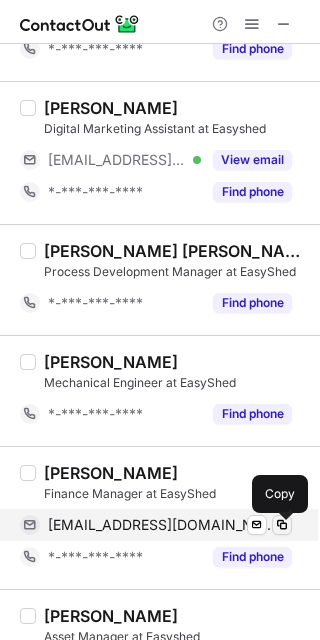 click at bounding box center [282, 525] 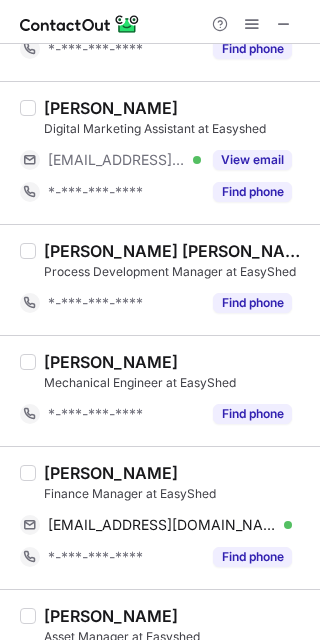 click on "[PERSON_NAME]" at bounding box center [111, 473] 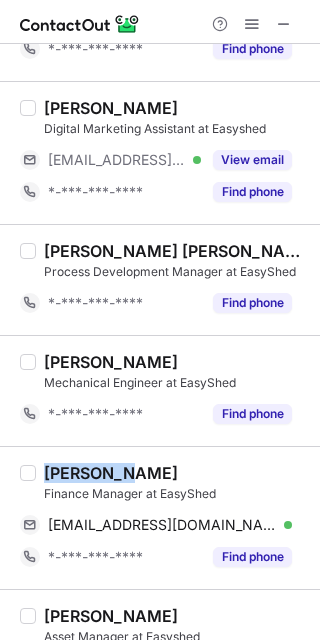click on "[PERSON_NAME]" at bounding box center [111, 473] 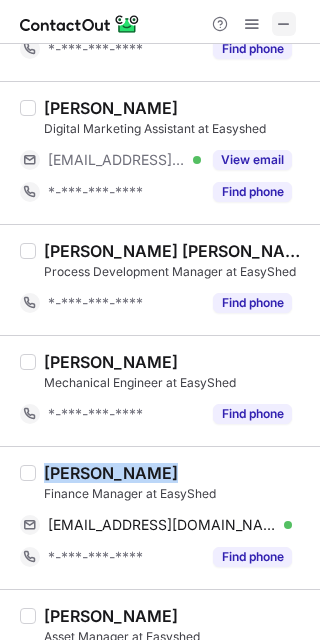 click at bounding box center (284, 24) 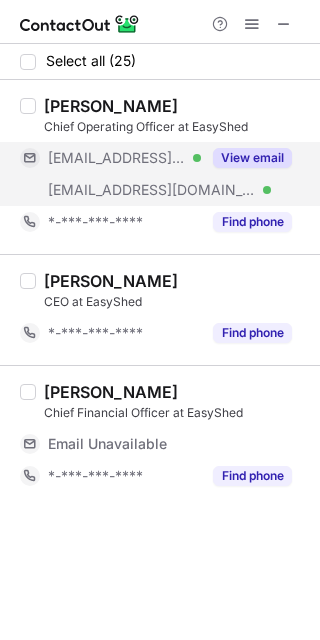 scroll, scrollTop: 0, scrollLeft: 0, axis: both 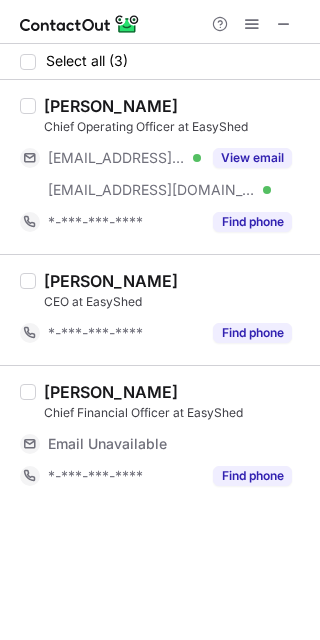 click on "Craig Suggate" at bounding box center [111, 106] 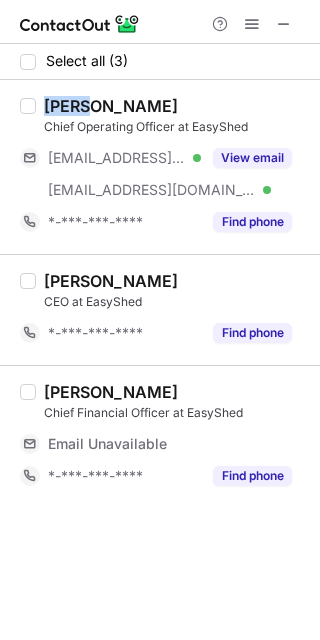 click on "Craig Suggate" at bounding box center [111, 106] 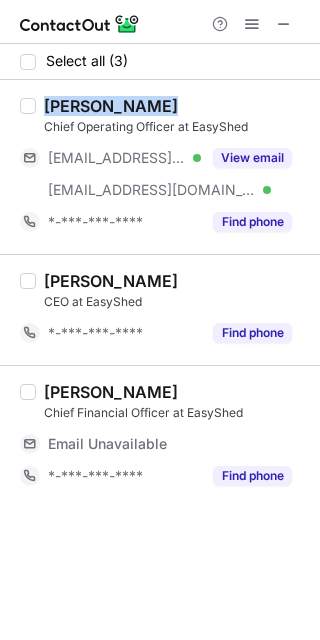 copy on "Craig Suggate" 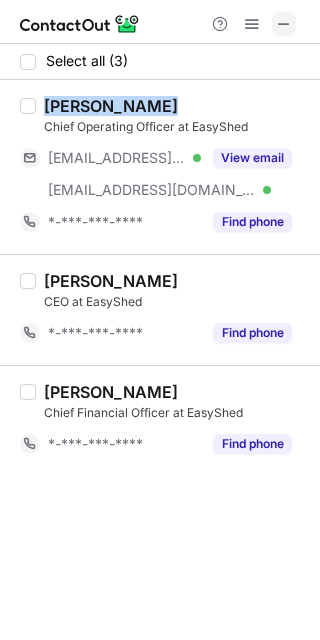 click at bounding box center (284, 24) 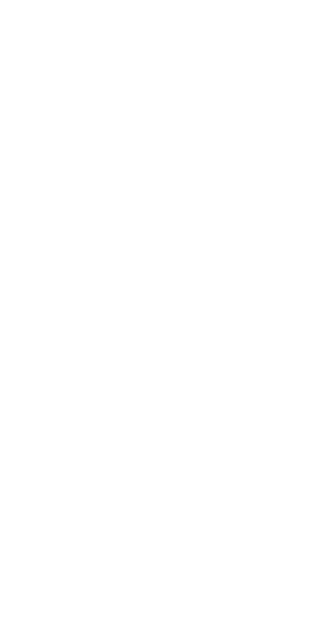 scroll, scrollTop: 0, scrollLeft: 0, axis: both 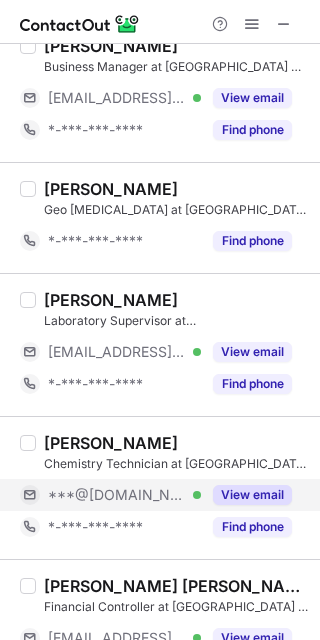 click on "View email" at bounding box center [252, 495] 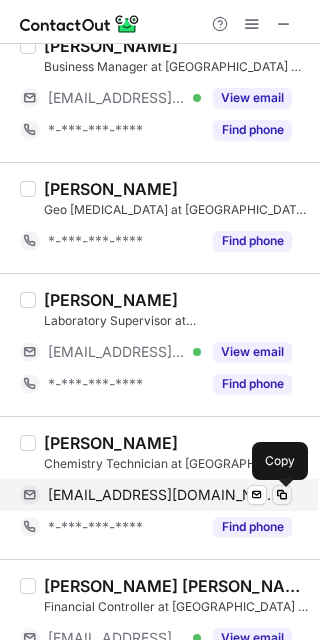 click at bounding box center [282, 495] 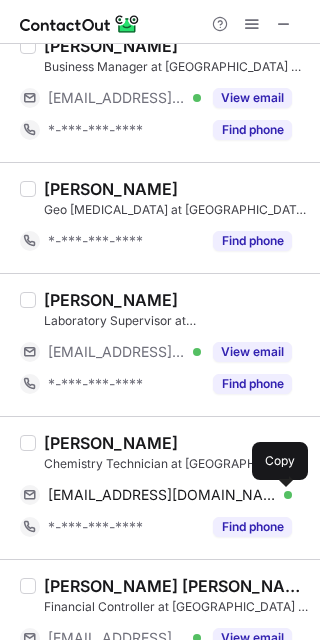 click on "Laura Griffith" at bounding box center [111, 443] 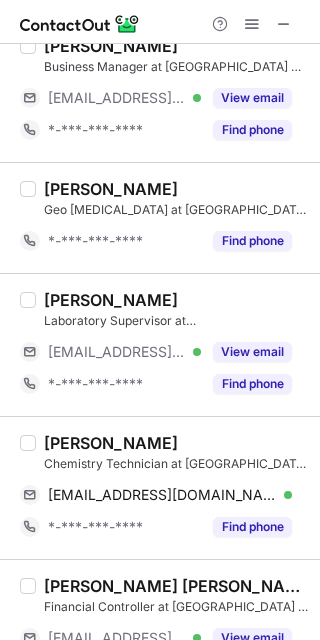click on "Laura Griffith" at bounding box center [111, 443] 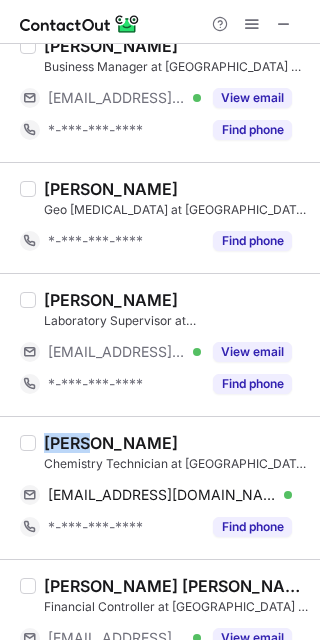 click on "Laura Griffith" at bounding box center (111, 443) 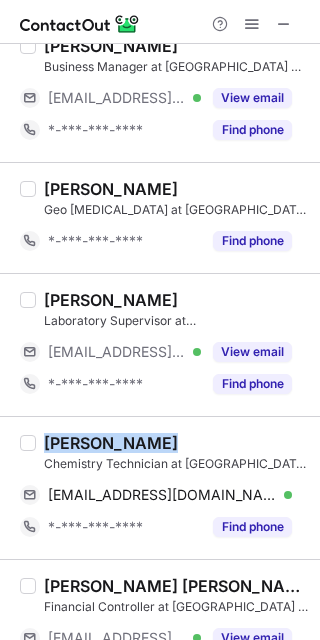 copy on "Laura Griffith" 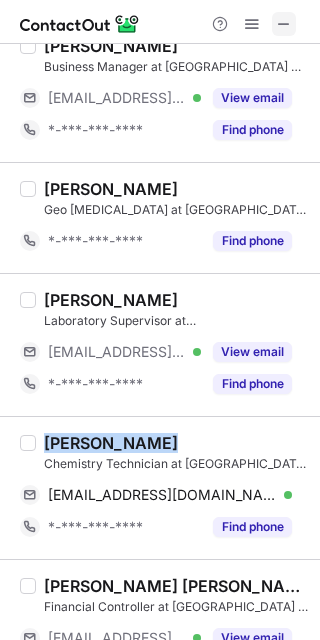 click at bounding box center [284, 24] 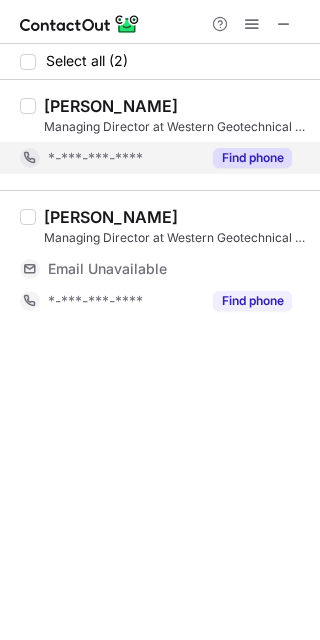 scroll, scrollTop: 0, scrollLeft: 0, axis: both 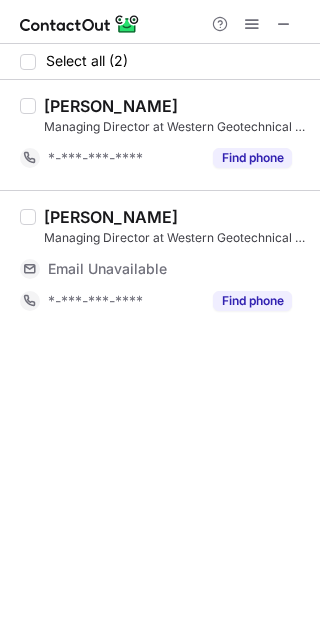 click on "Matt van Herk" at bounding box center (111, 106) 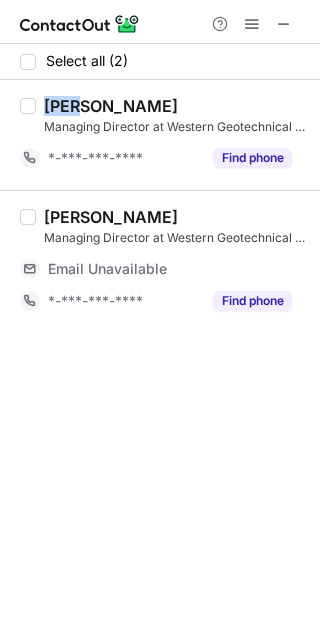 click on "Matt van Herk" at bounding box center (111, 106) 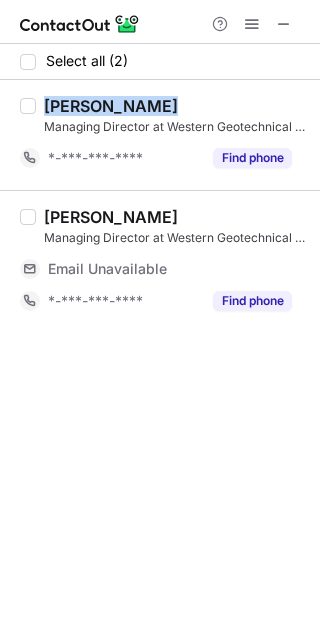 click on "Matt van Herk" at bounding box center [111, 106] 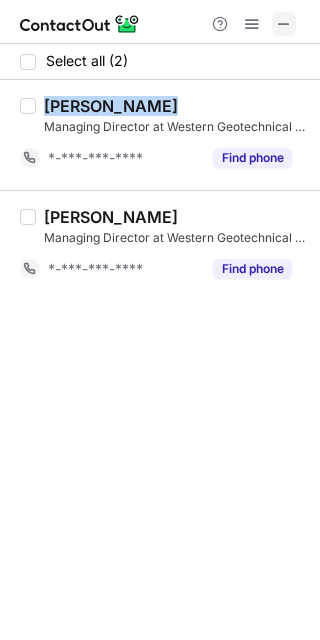 click at bounding box center [284, 24] 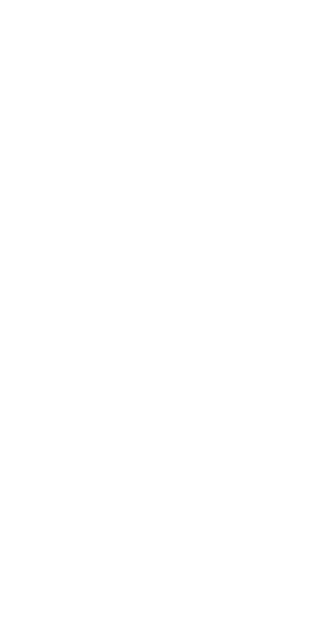 scroll, scrollTop: 0, scrollLeft: 0, axis: both 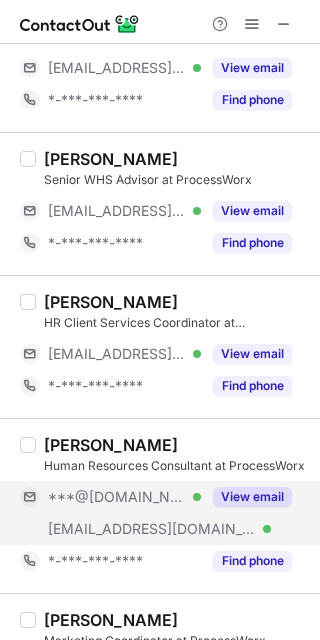 click on "View email" at bounding box center (252, 497) 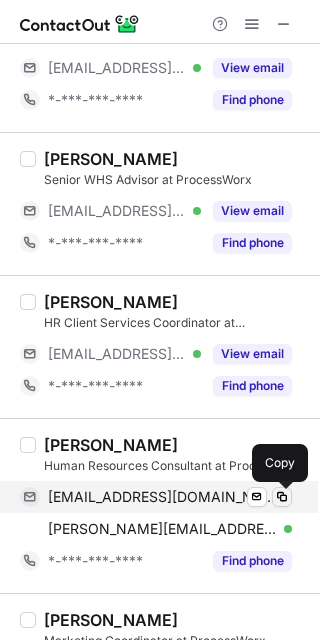 click at bounding box center (282, 497) 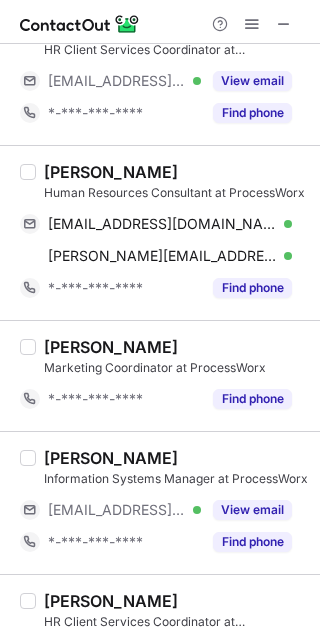 scroll, scrollTop: 1106, scrollLeft: 0, axis: vertical 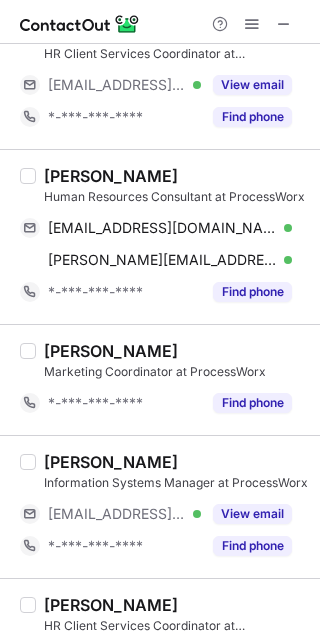 click on "Marisa Ross" at bounding box center (111, 176) 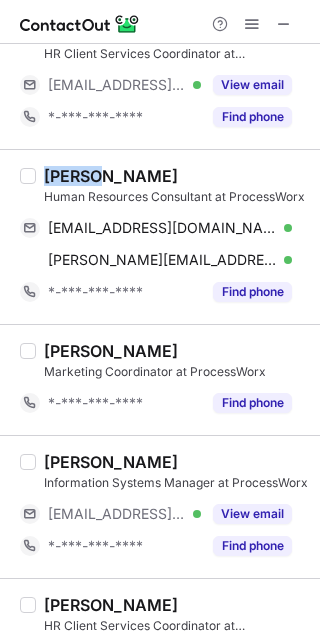 click on "Marisa Ross" at bounding box center (111, 176) 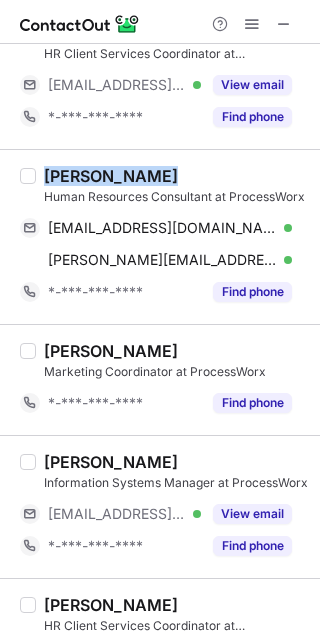 copy on "Marisa Ross" 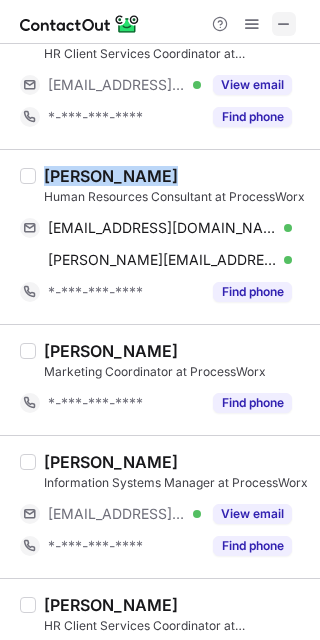 click at bounding box center [284, 24] 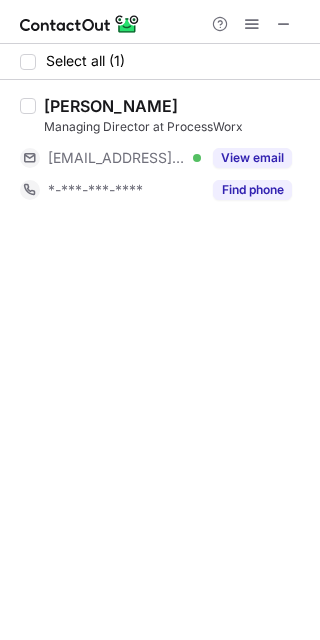 scroll, scrollTop: 0, scrollLeft: 0, axis: both 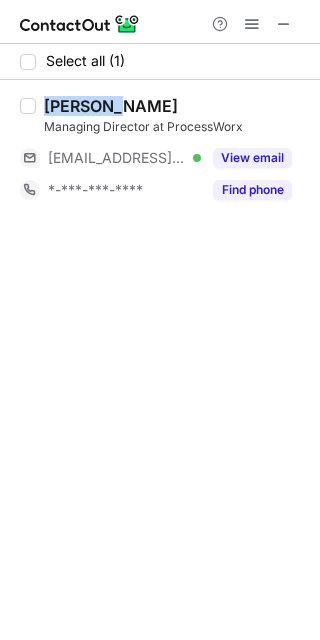 click on "Danielle McNamee" at bounding box center [111, 106] 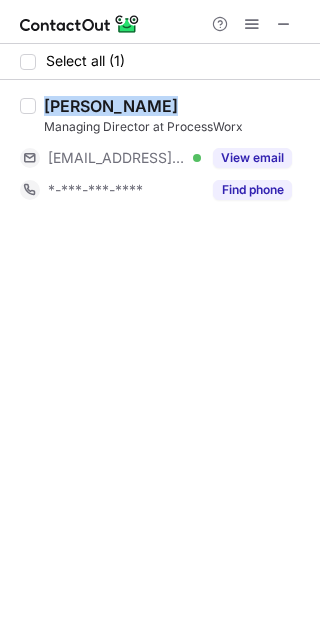 copy on "Danielle McNamee" 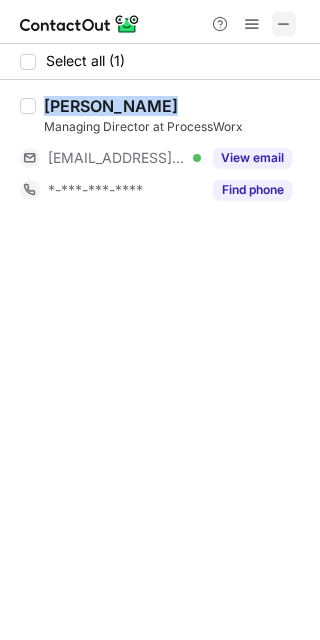 click at bounding box center (284, 24) 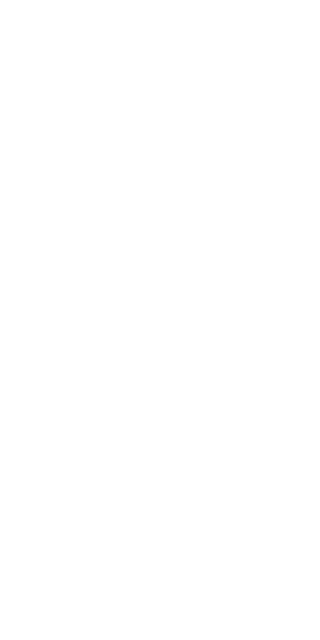 scroll, scrollTop: 0, scrollLeft: 0, axis: both 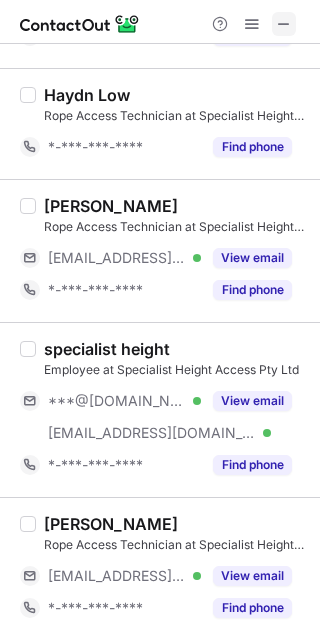 click at bounding box center (284, 24) 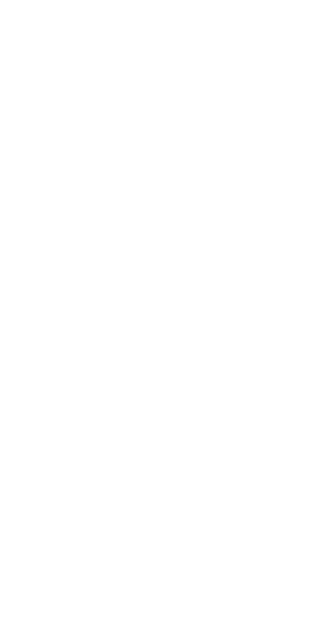 scroll, scrollTop: 0, scrollLeft: 0, axis: both 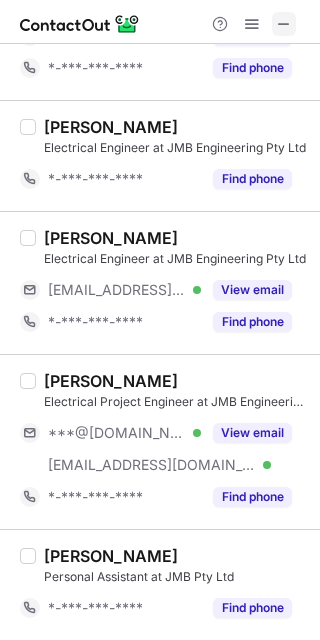 click at bounding box center [284, 24] 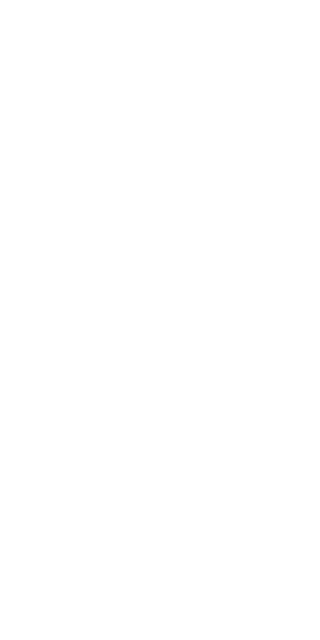 scroll, scrollTop: 0, scrollLeft: 0, axis: both 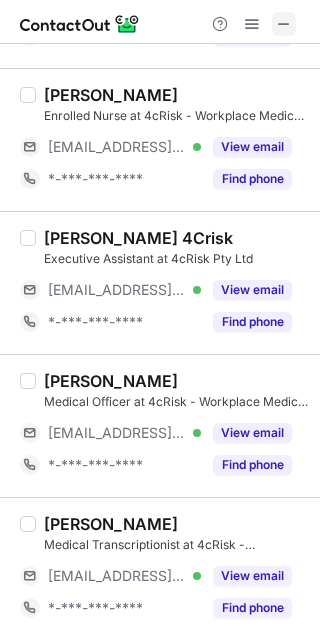 click at bounding box center (284, 24) 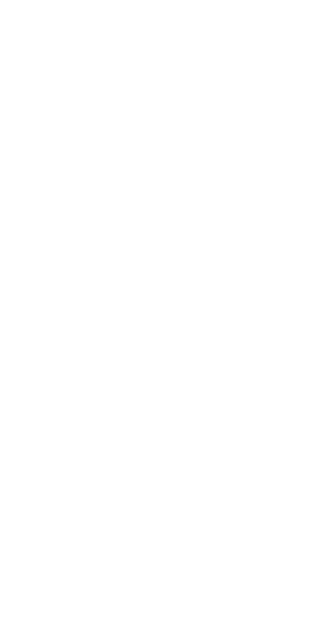 scroll, scrollTop: 0, scrollLeft: 0, axis: both 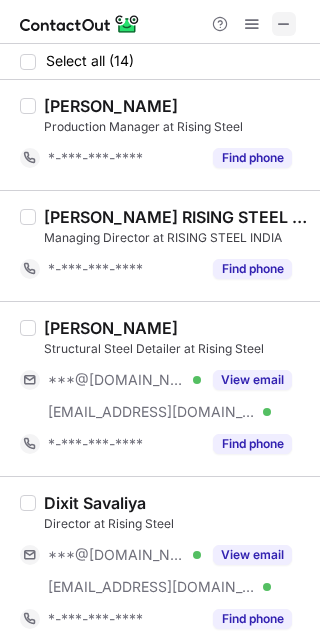 click at bounding box center [284, 24] 